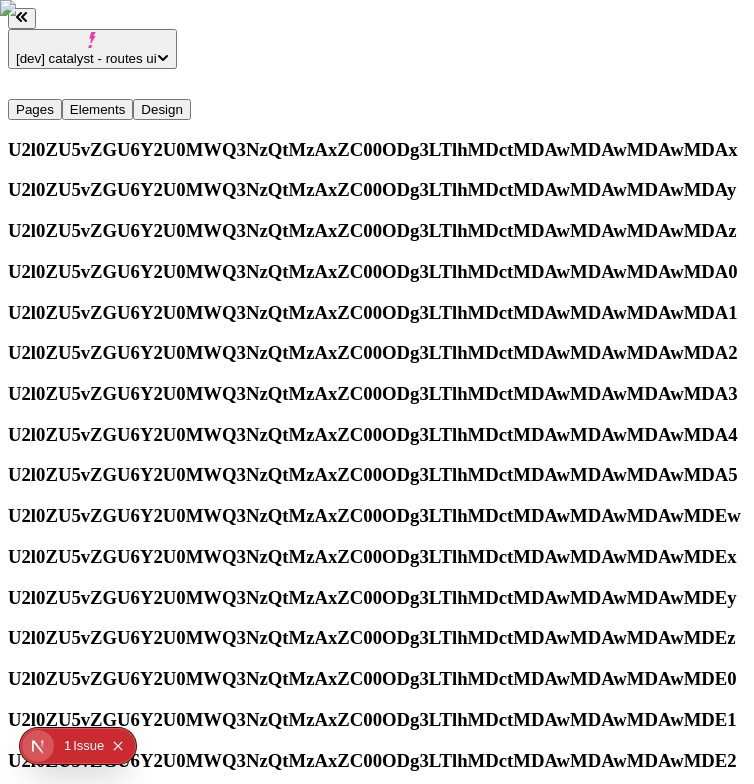 scroll, scrollTop: 0, scrollLeft: 0, axis: both 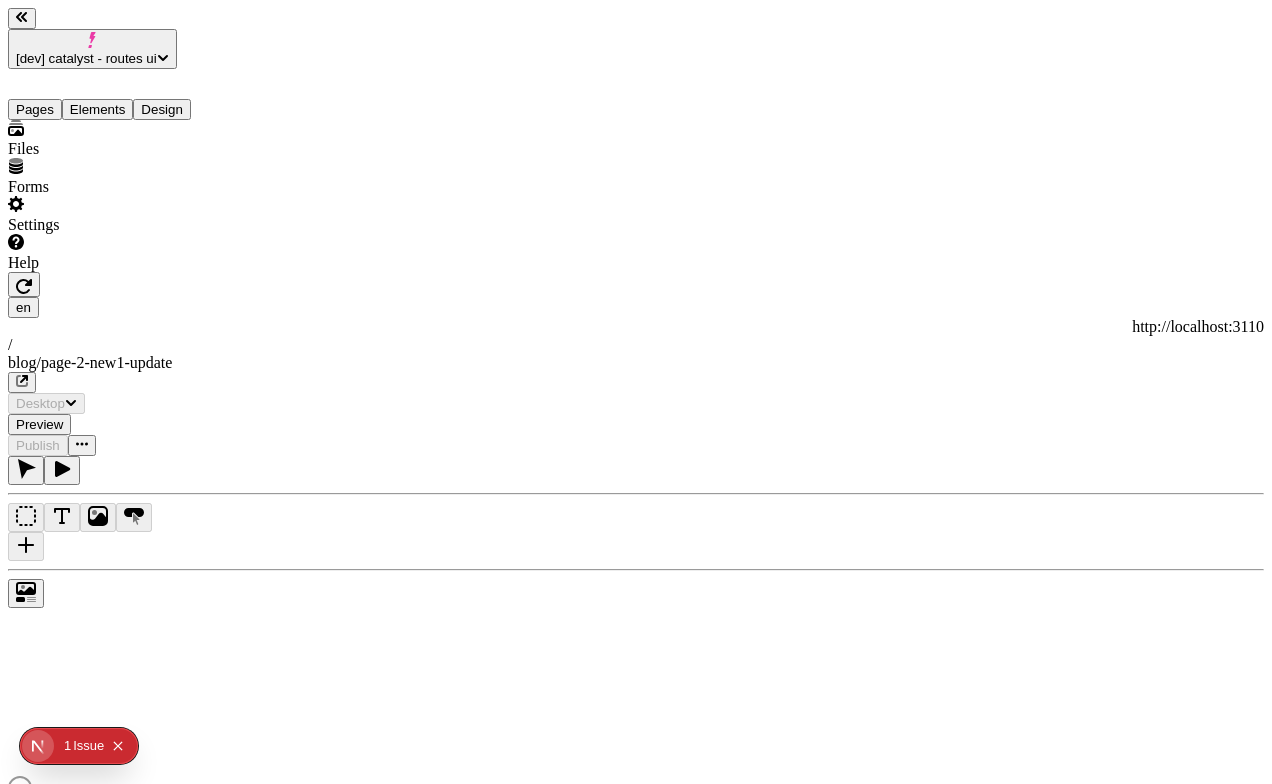 type on "/blog/page-2-new1-update" 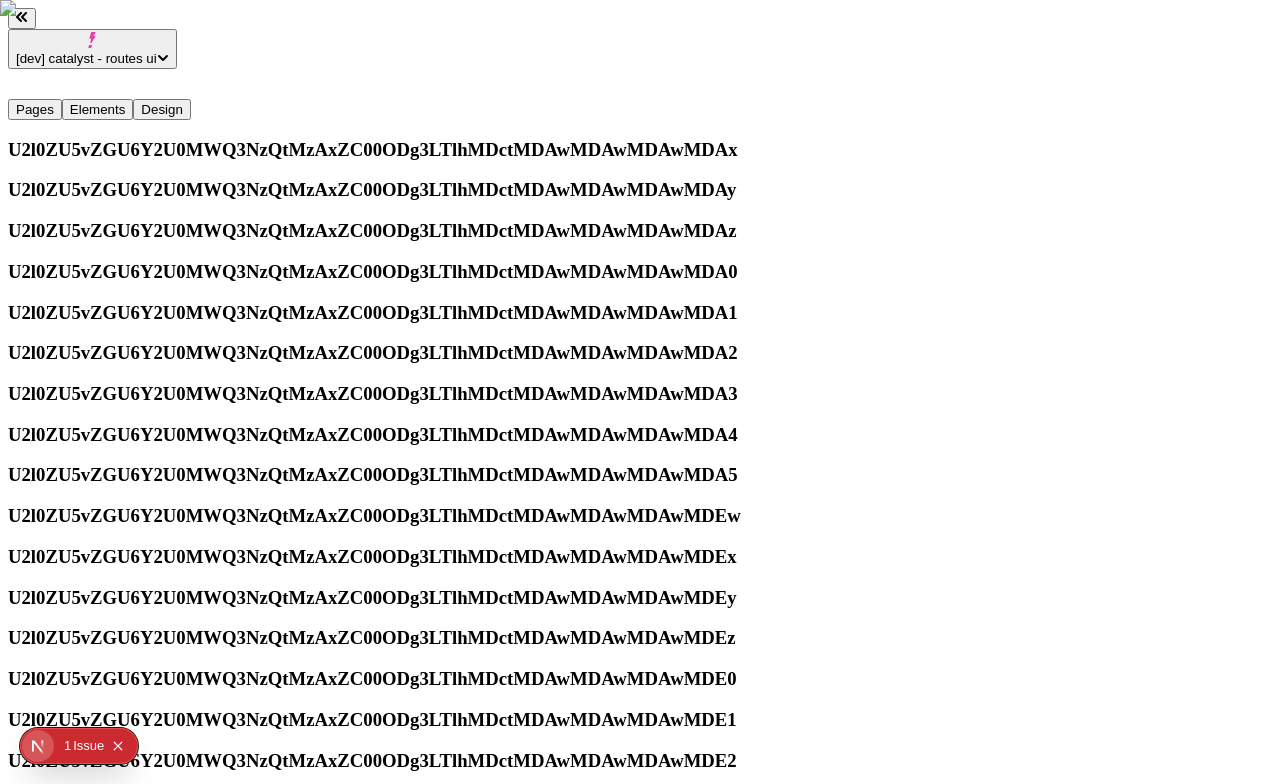 scroll, scrollTop: 0, scrollLeft: 0, axis: both 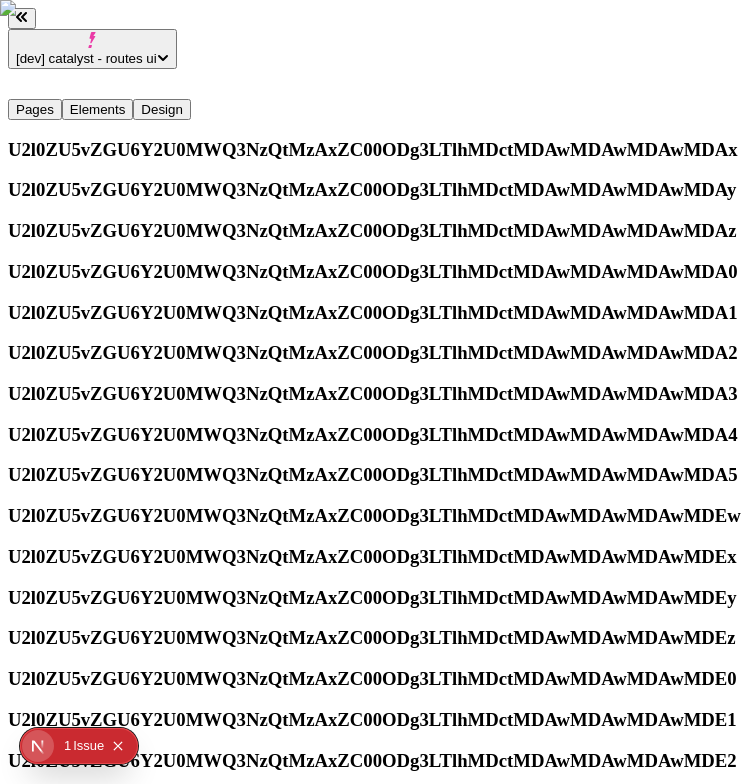 click at bounding box center [177, 4363] 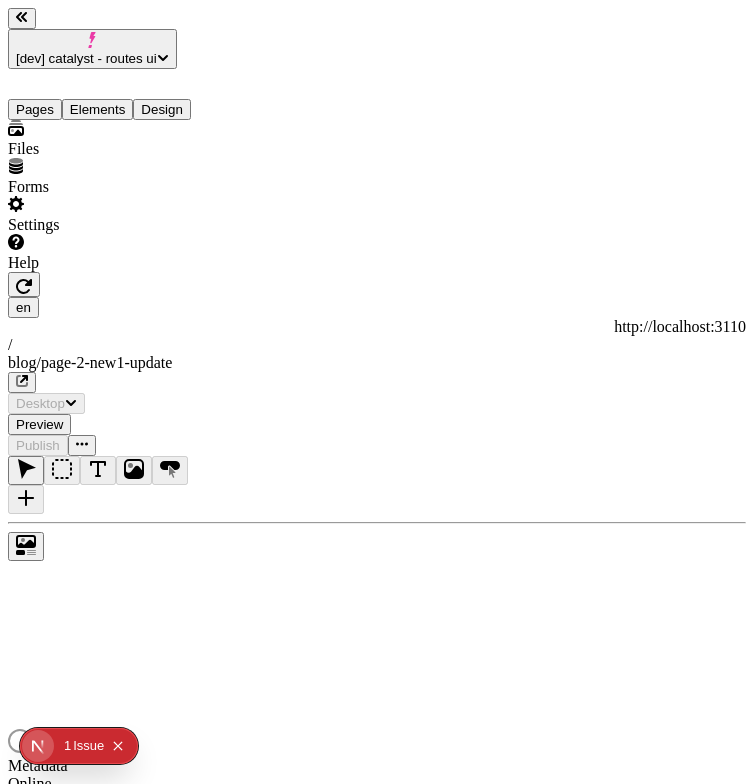 scroll, scrollTop: 0, scrollLeft: 0, axis: both 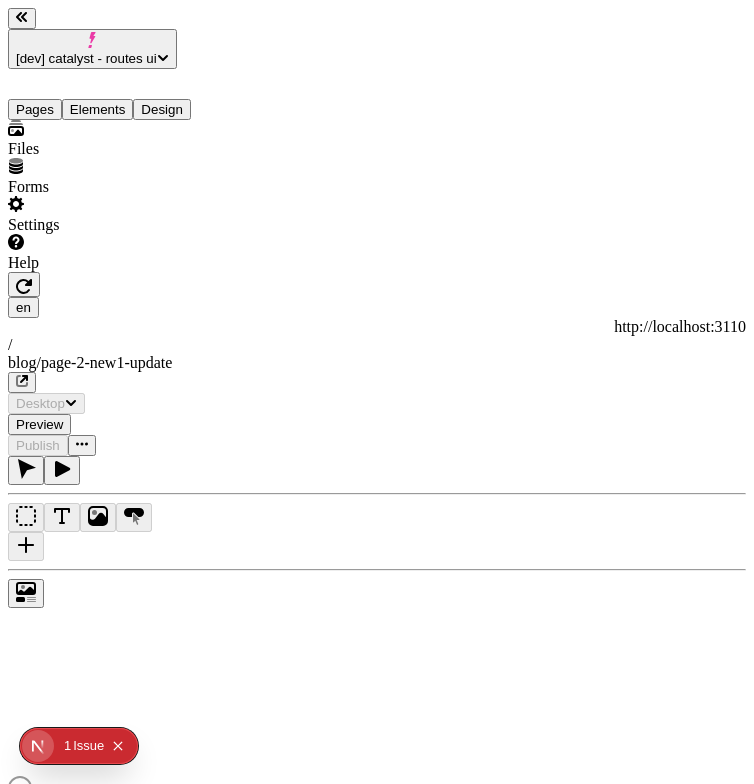 click at bounding box center [200, 272] 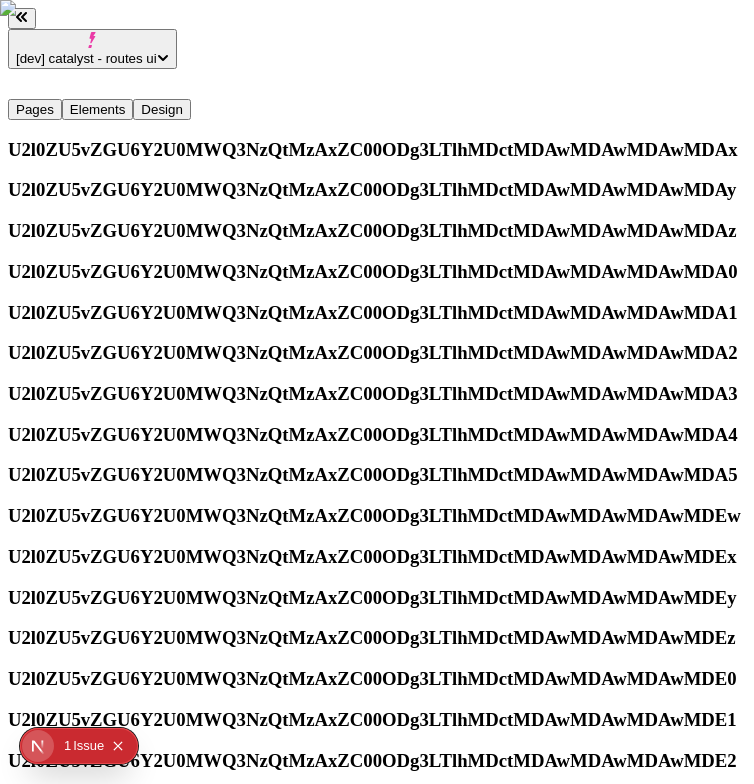 scroll, scrollTop: 0, scrollLeft: 0, axis: both 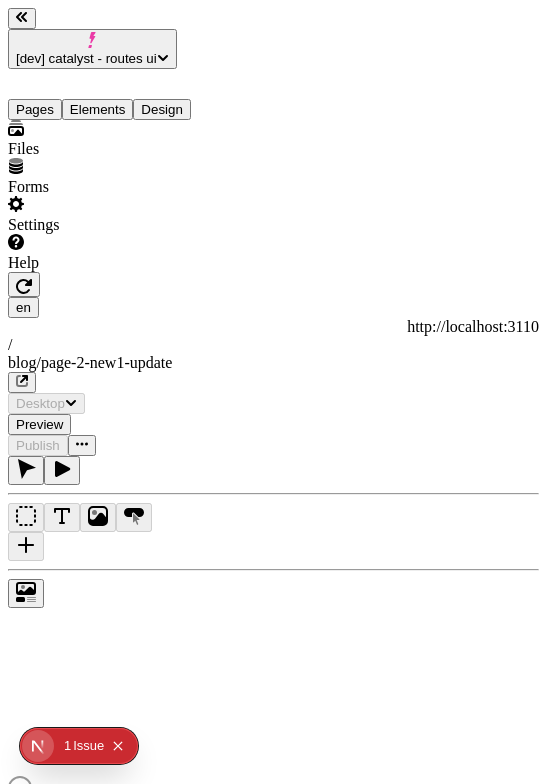 type on "/blog/page-2-new1-update" 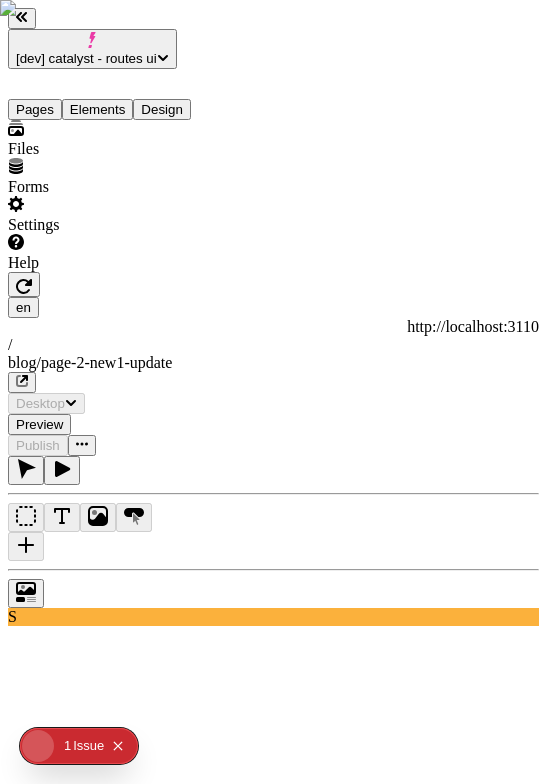 click at bounding box center [172, 272] 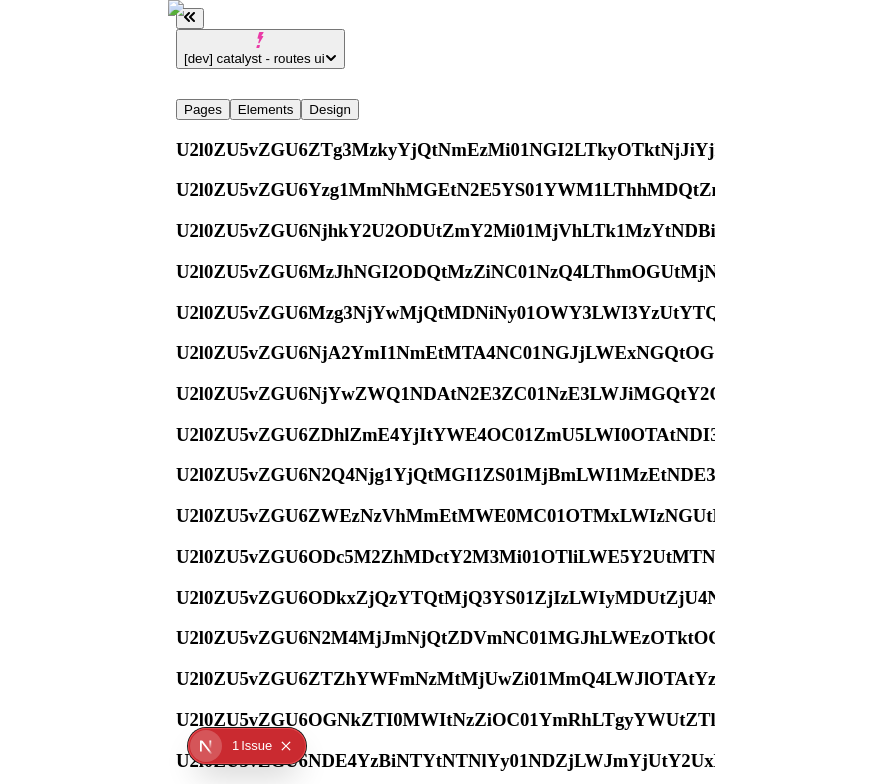 scroll, scrollTop: 2704, scrollLeft: 0, axis: vertical 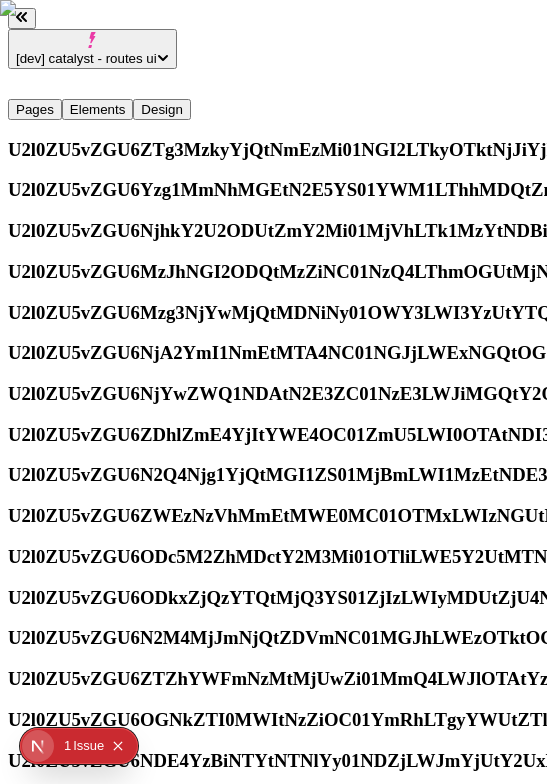 click on "[dev] catalyst - routes ui Pages Elements Design [NODE] [NODE] [NODE] [NODE] [NODE] [NODE] [NODE] [NODE] [NODE] [NODE] [NODE] [NODE] [NODE] [NODE] [NODE]" at bounding box center [273, 3090] 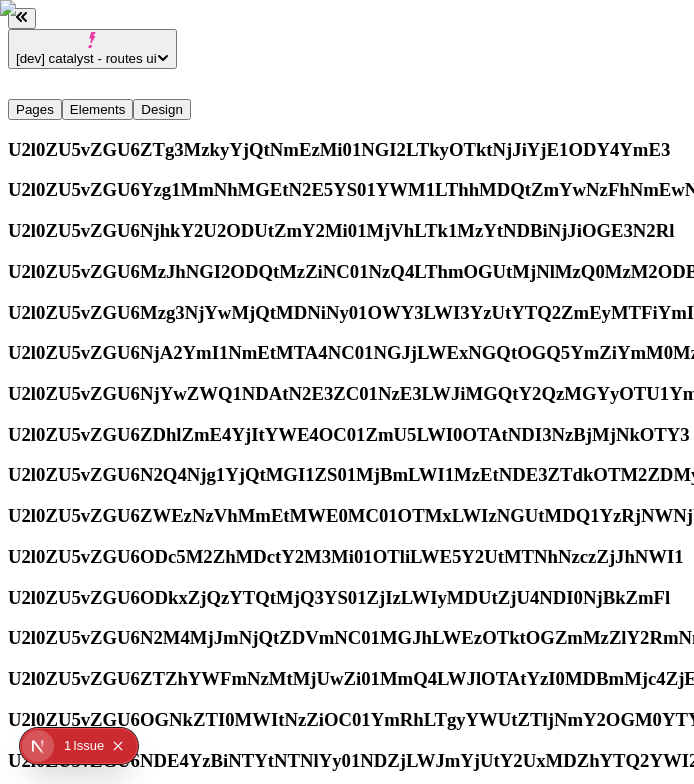 click on "[dev] catalyst - routes ui Pages Elements Design [NODE] [NODE] [NODE] [NODE] [NODE] [NODE] [NODE] [NODE] [NODE] [NODE] [NODE] [NODE] [NODE] [NODE] [NODE]" at bounding box center [347, 3090] 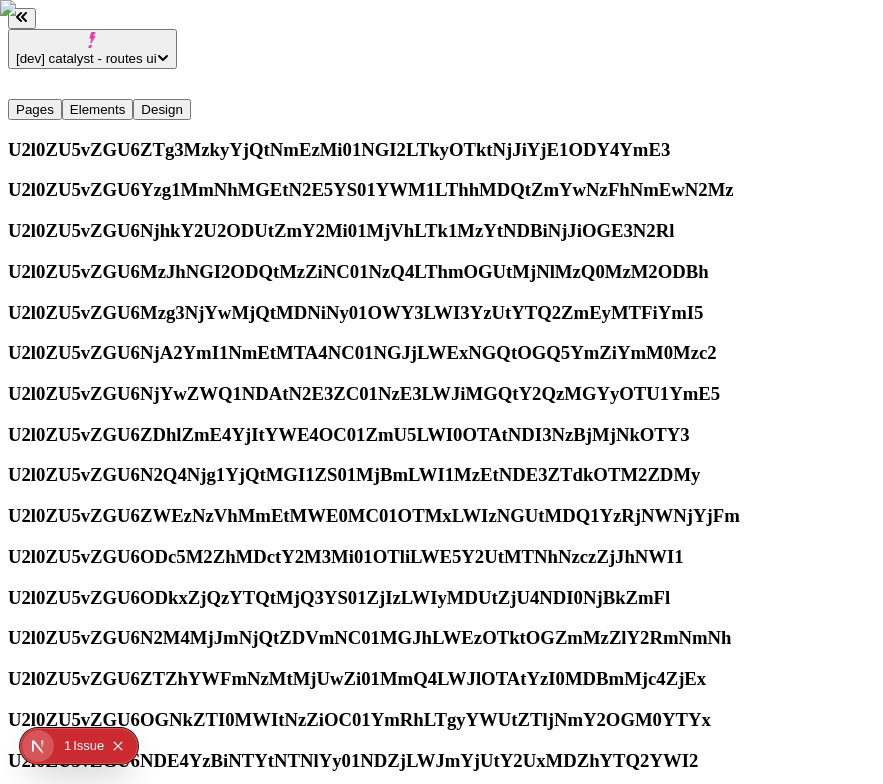 click on "[dev] catalyst - routes ui Pages Elements Design [NODE] [NODE] [NODE] [NODE] [NODE] [NODE] [NODE] [NODE] [NODE] [NODE] [NODE] [NODE] [NODE] [NODE] [NODE]" at bounding box center (441, 3090) 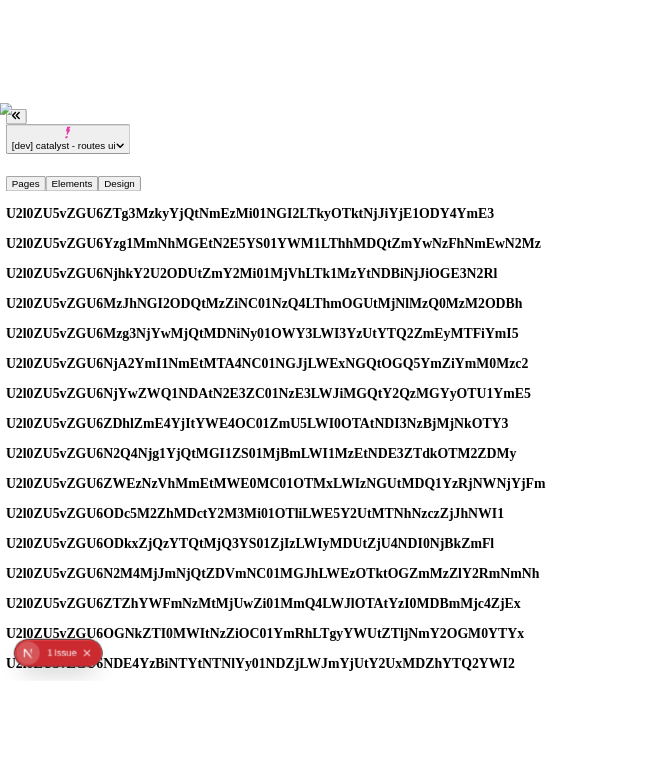 scroll, scrollTop: 2704, scrollLeft: 54, axis: both 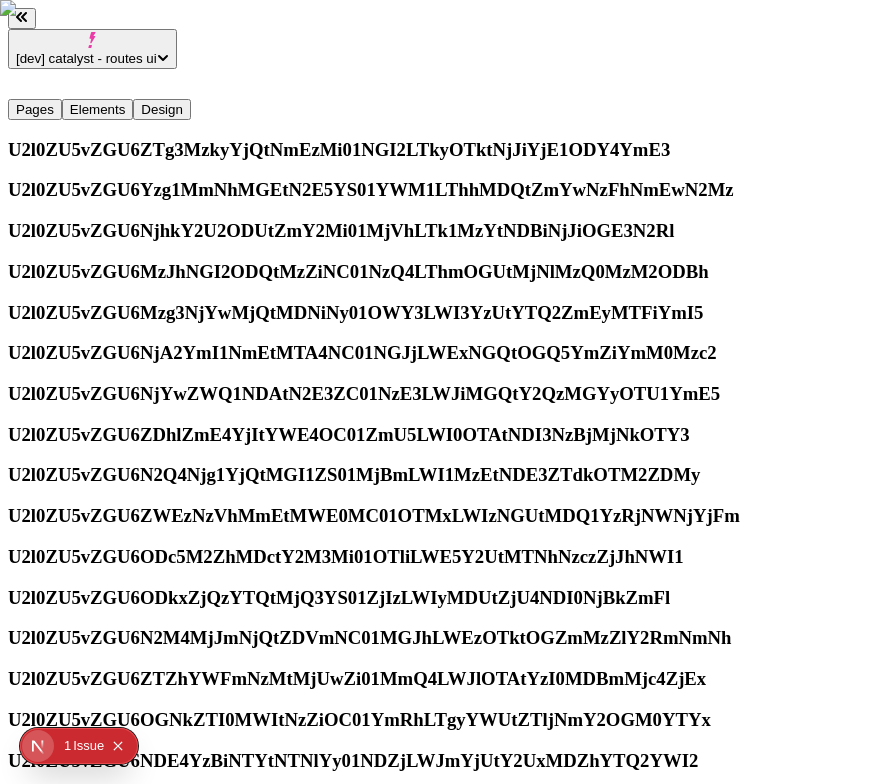 click on "U2l0ZU5vZGU6MzZkYTY5MWYtMzRiOC01M2NkLThjYTAtM2ZkNWQ0ZGZjZWNh" at bounding box center (208, 4181) 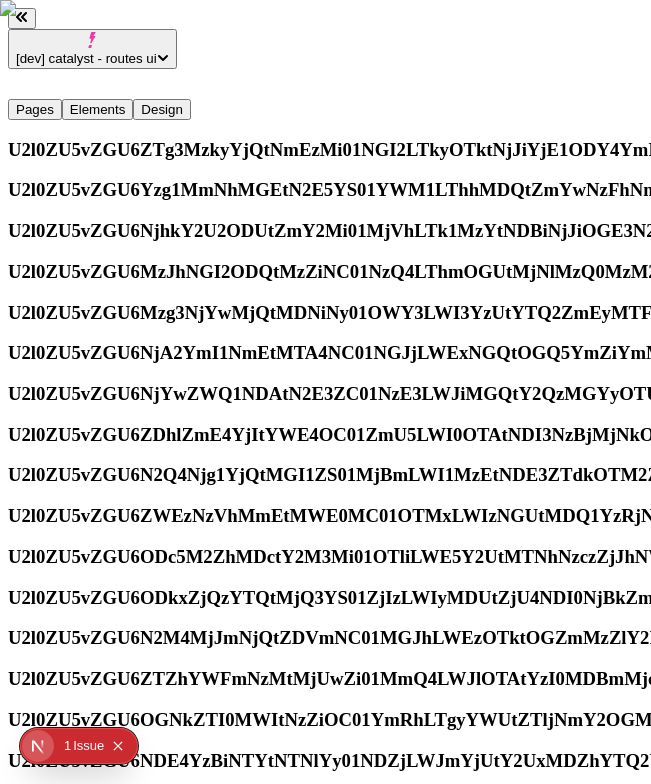 scroll, scrollTop: 2642, scrollLeft: 54, axis: both 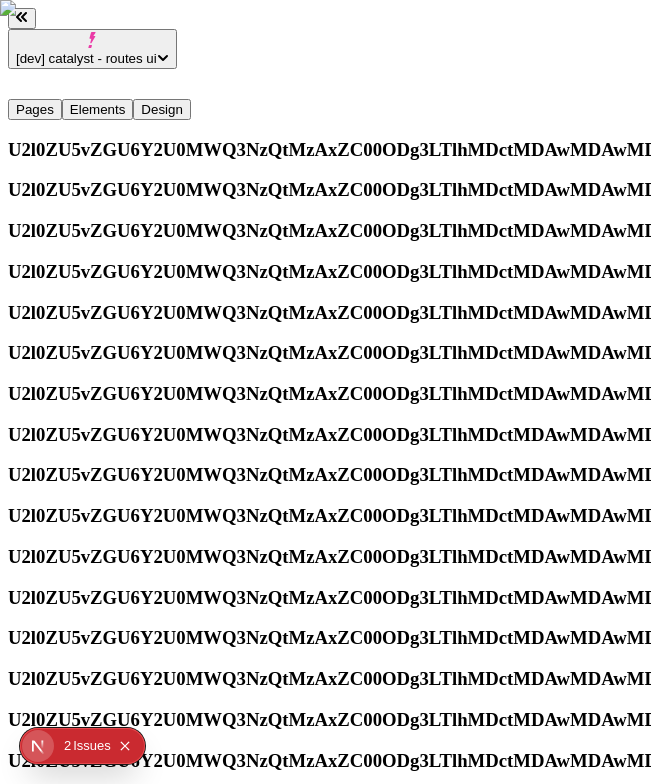 click on "Retry" at bounding box center (38, 4239) 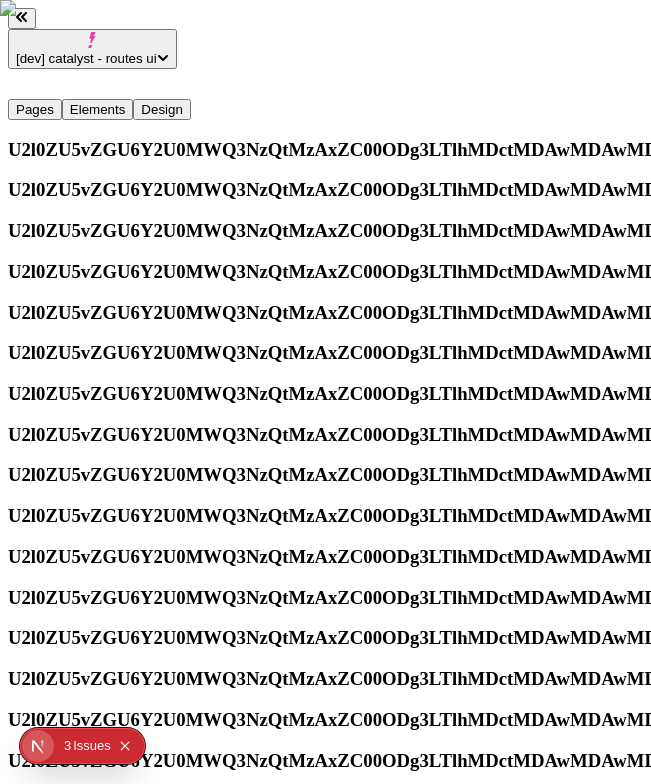 click on "Retry" at bounding box center [38, 4239] 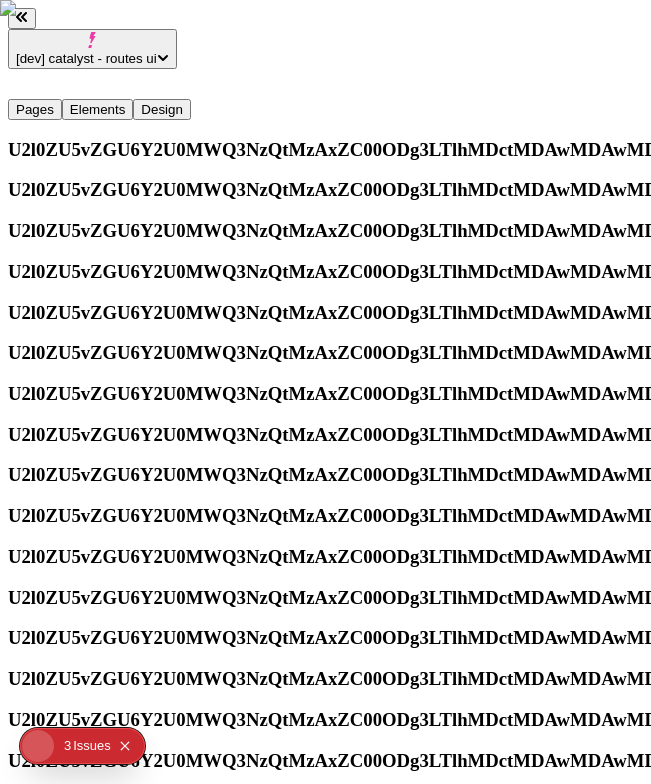 click on "Retry" at bounding box center [38, 4239] 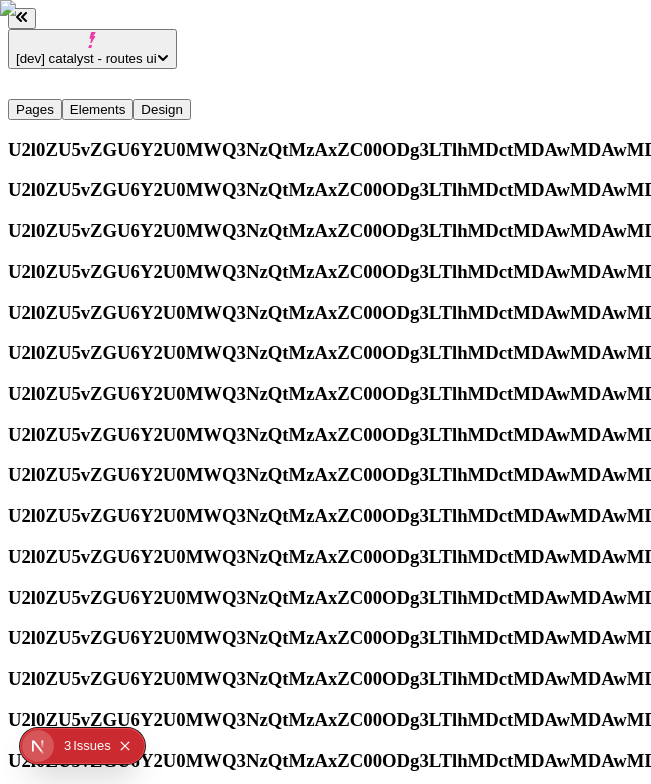 click on "Retry" at bounding box center [38, 4239] 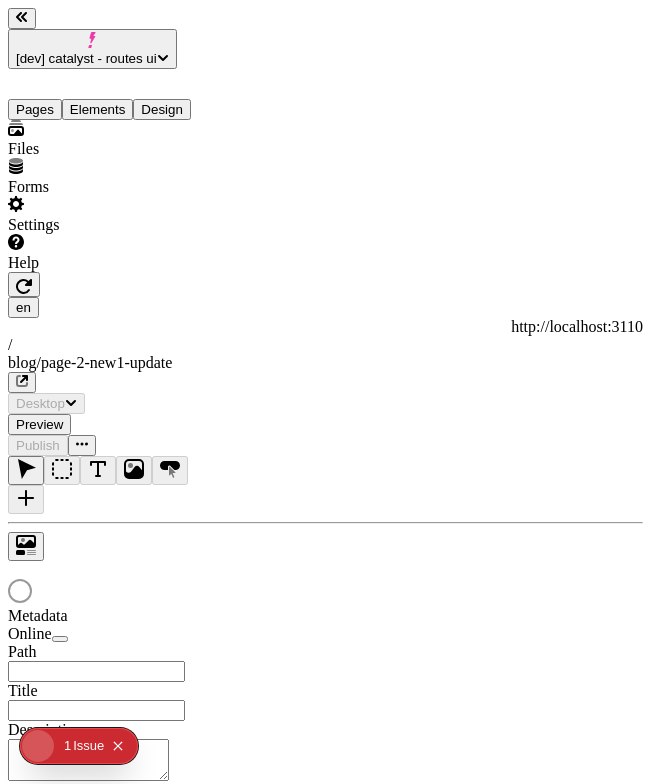 type on "/blog/page-2-new1-update" 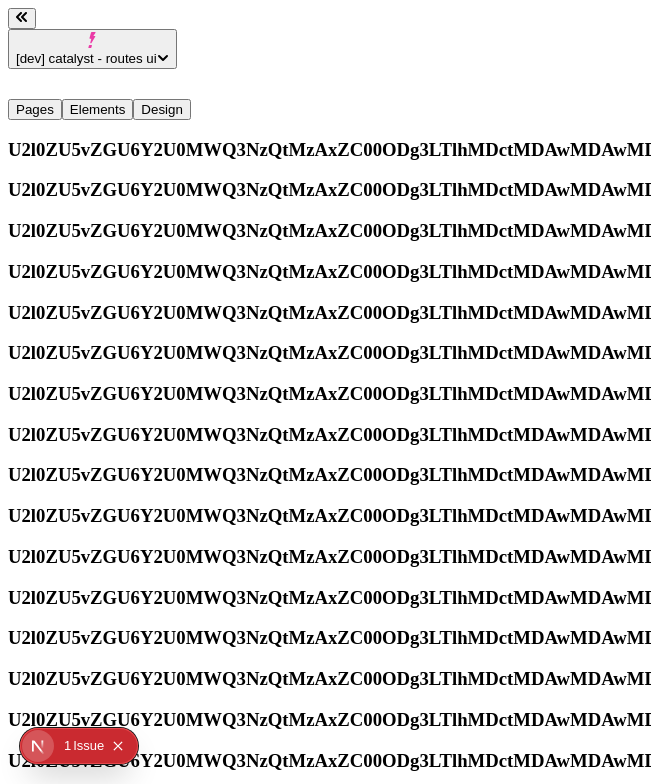 scroll, scrollTop: 0, scrollLeft: 0, axis: both 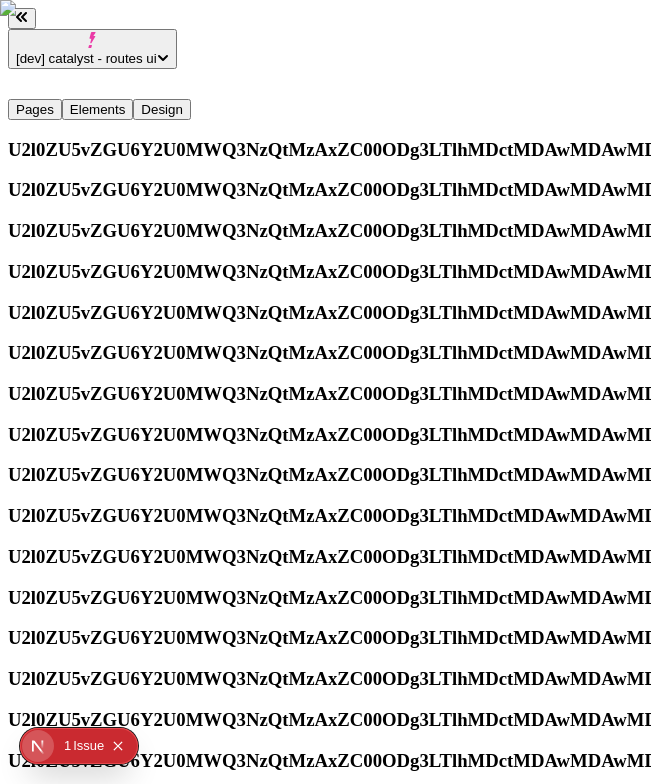 click on "Retry" at bounding box center (38, 4239) 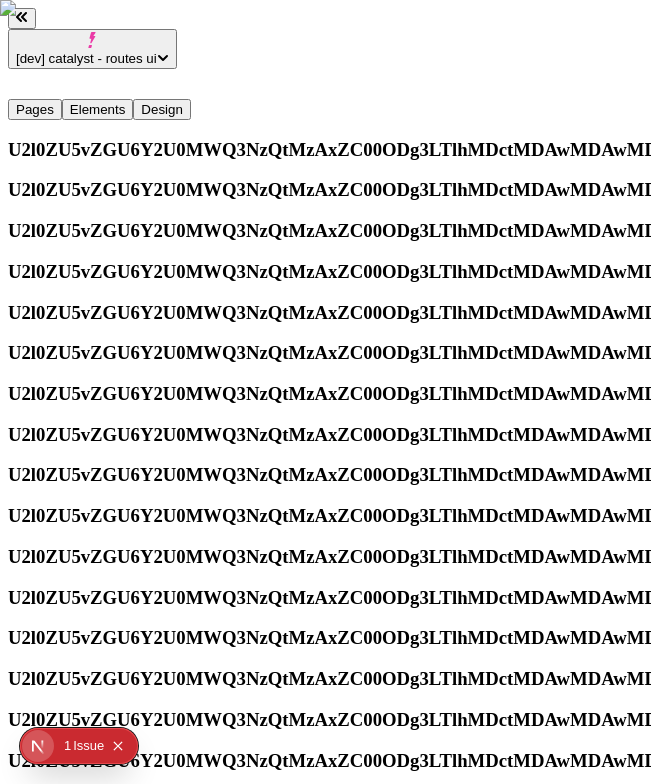 scroll, scrollTop: 2704, scrollLeft: 0, axis: vertical 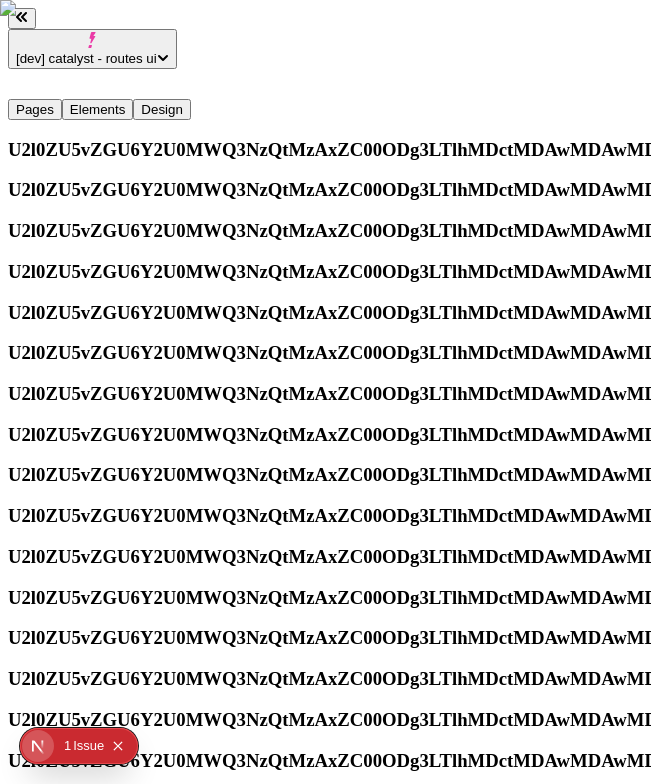 click at bounding box center [208, 4363] 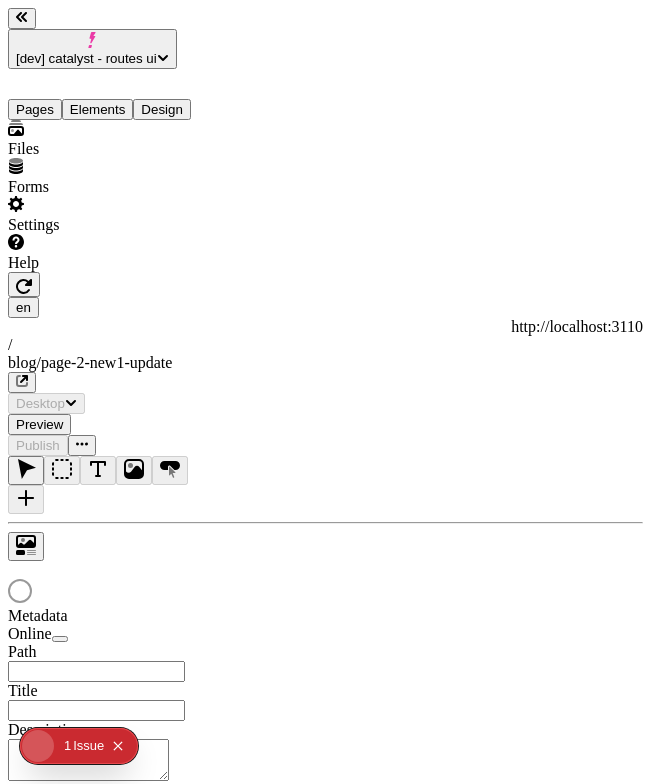 scroll, scrollTop: 0, scrollLeft: 0, axis: both 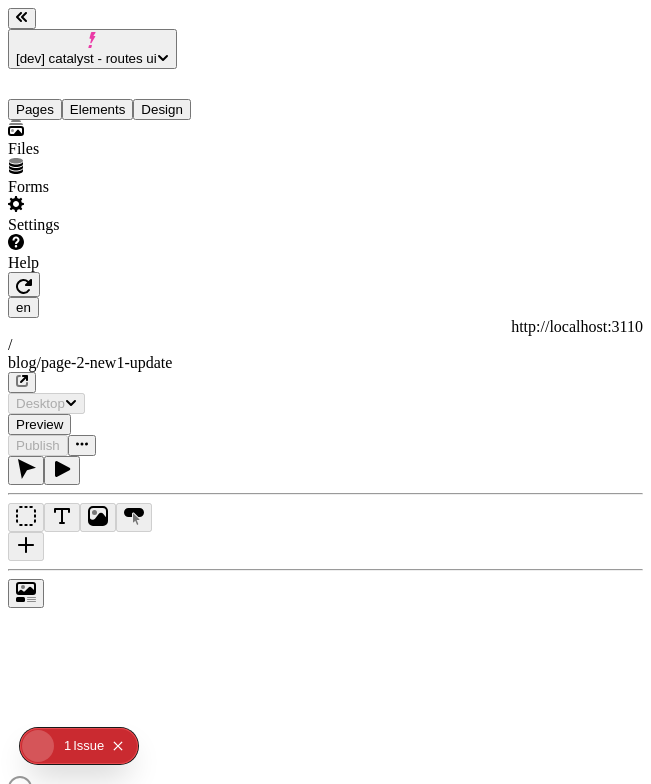 click on "[dev] catalyst - routes ui Pages Elements Design Files Forms Settings Help en http://localhost:3110 / blog/page-2-new1-update Desktop Preview Publish Metadata Online Path Title Description Social Image Choose an image Choose Exclude from search engines Canonical URL Sitemap priority 0.75 Sitemap frequency Hourly Snippets" at bounding box center [325, 628] 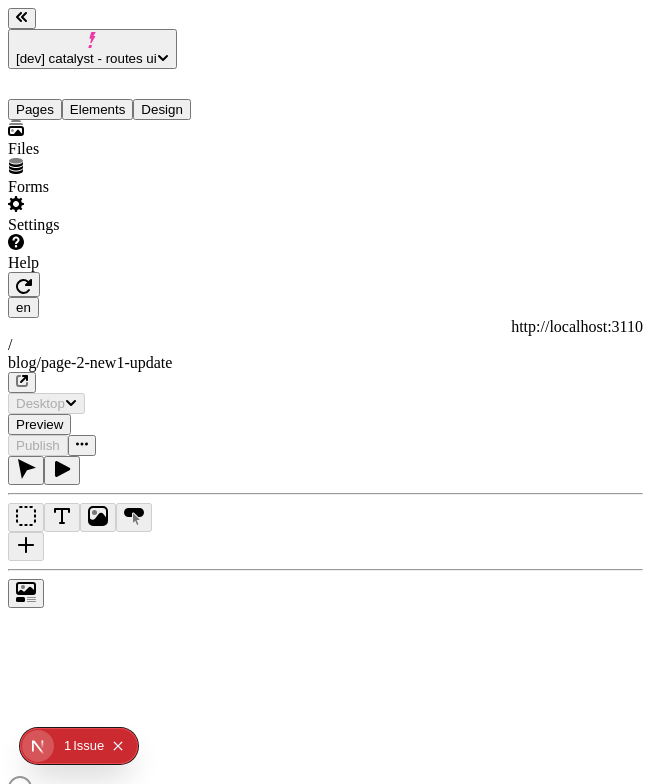scroll, scrollTop: 0, scrollLeft: 0, axis: both 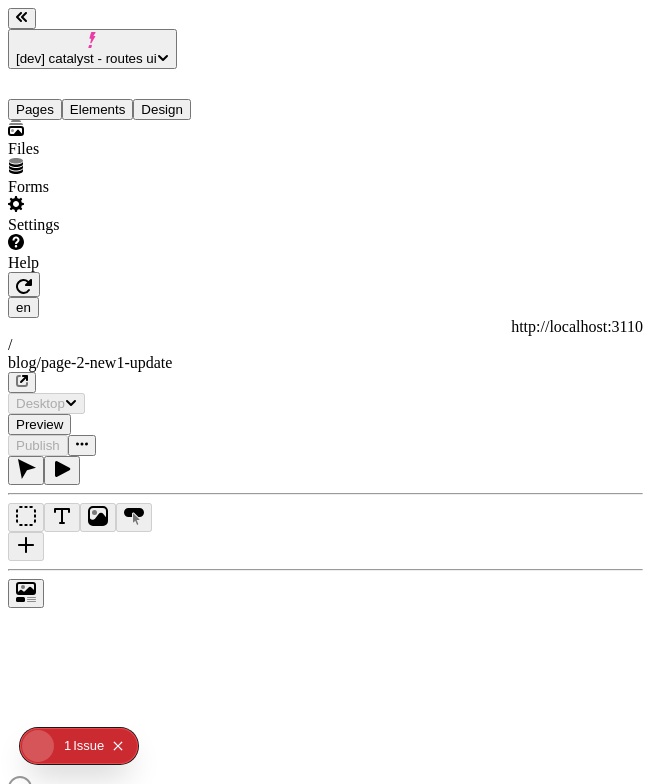 type on "/blog/page-2-new1-update" 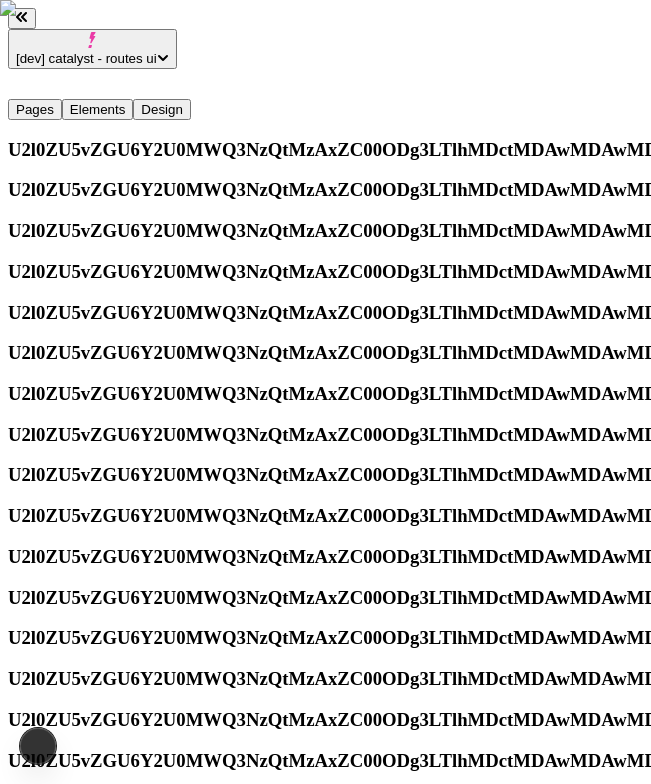 scroll, scrollTop: 0, scrollLeft: 0, axis: both 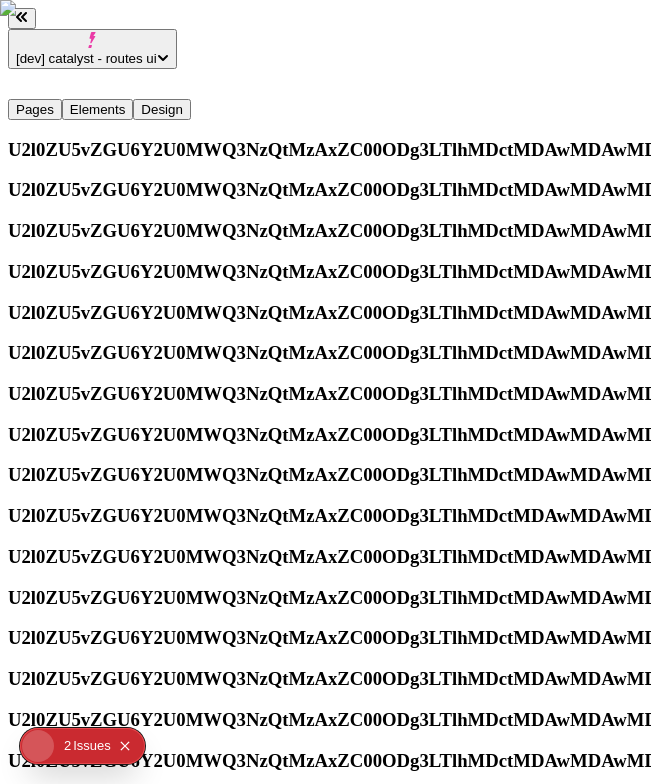 click on "Elements" at bounding box center (98, 109) 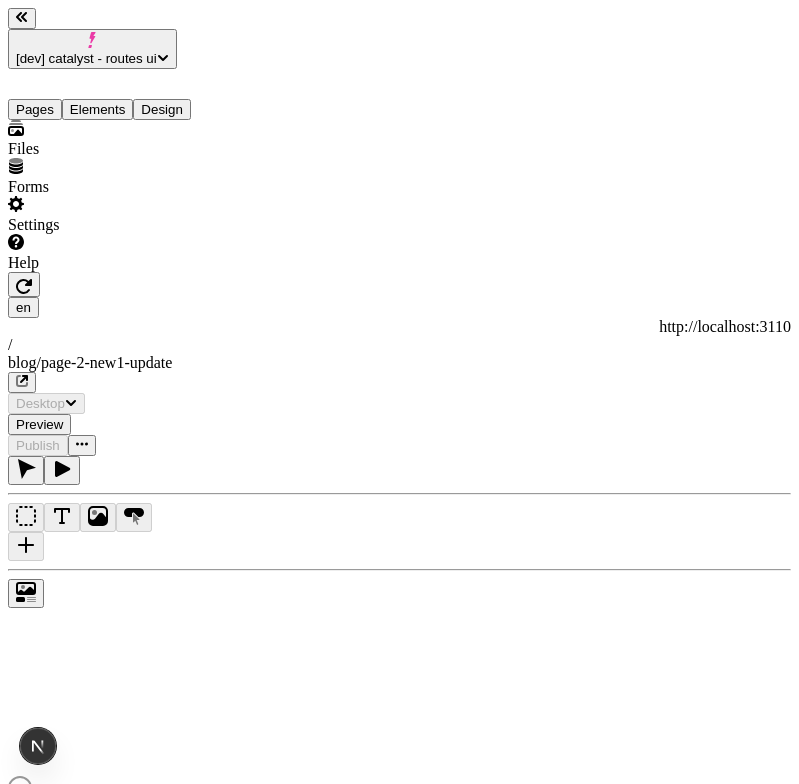 scroll, scrollTop: 0, scrollLeft: 0, axis: both 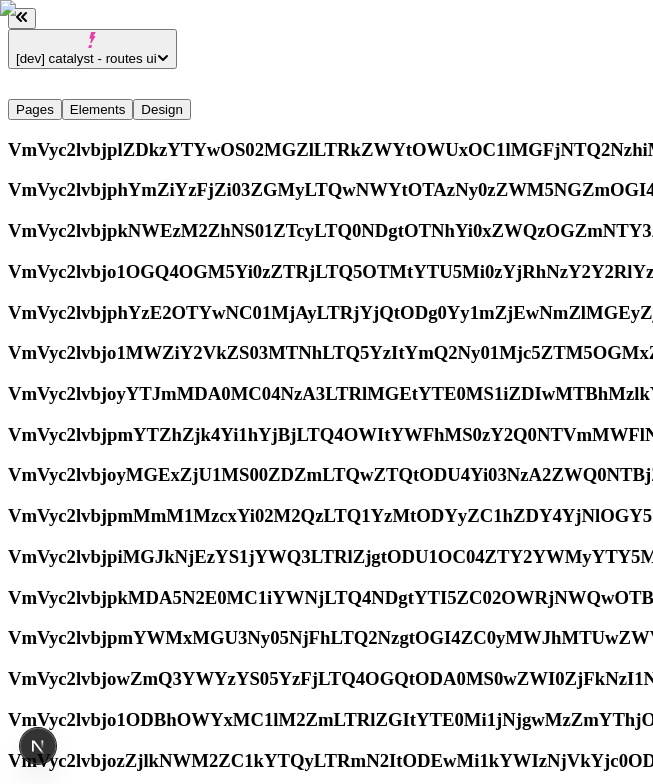 click on "[dev] catalyst - routes ui" at bounding box center [92, 49] 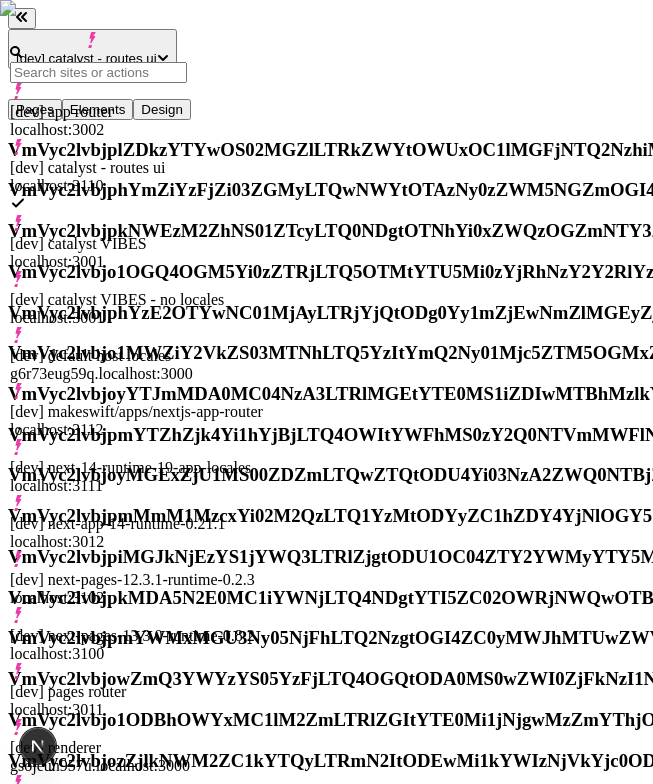 click on "[dev] renderer gsojeuh957u.localhost:3000" at bounding box center (136, 757) 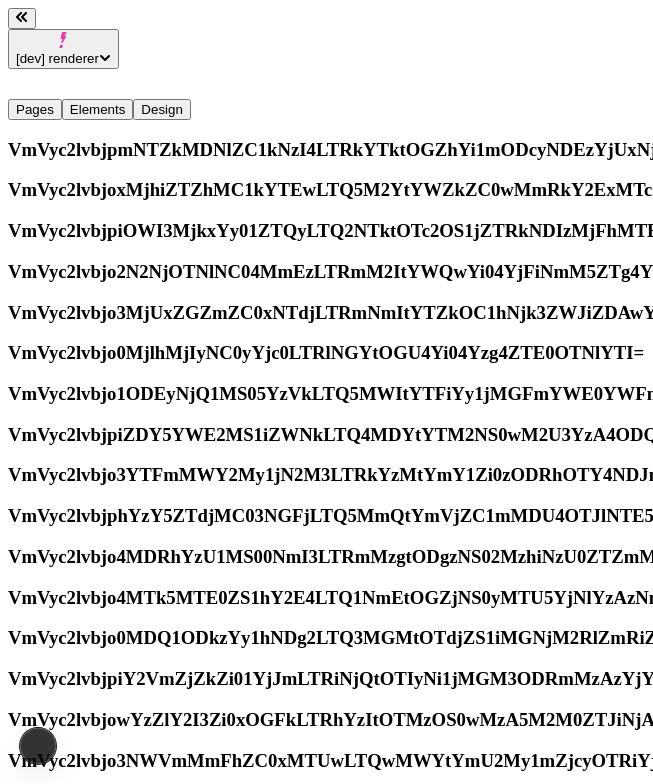 type on "/page-3-2" 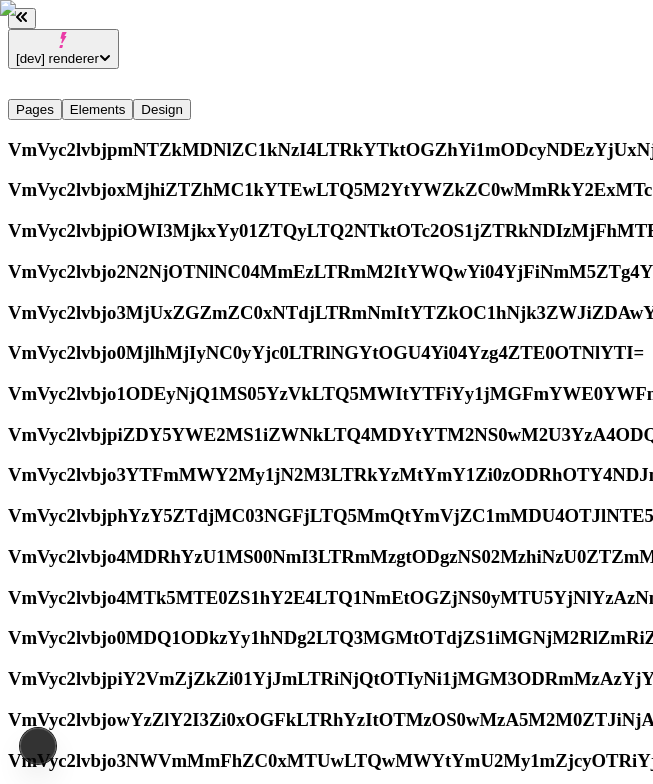 scroll, scrollTop: 0, scrollLeft: 0, axis: both 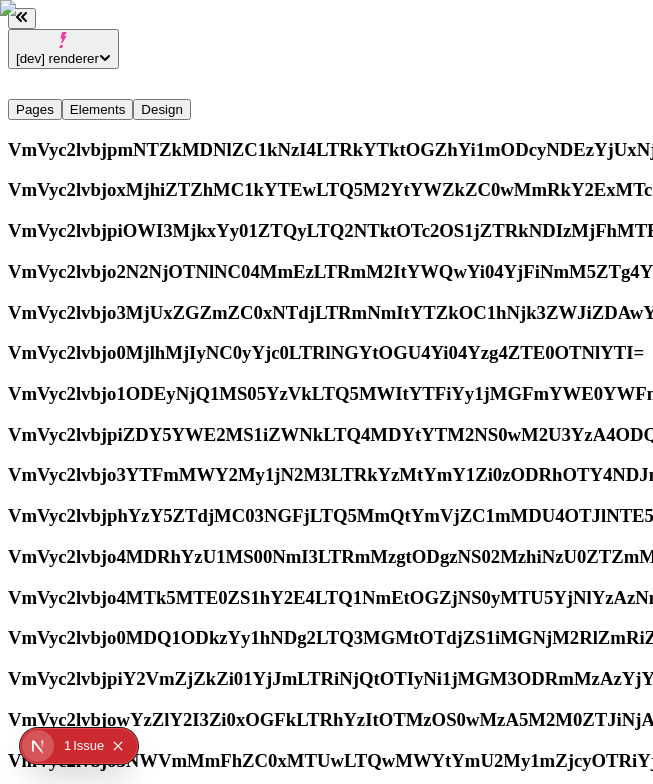 click on "0 1   Issue" 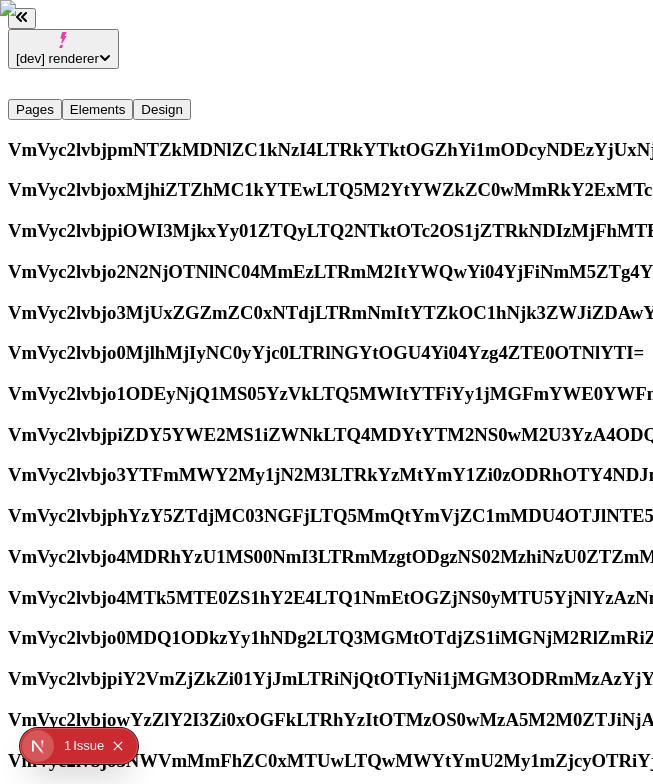 scroll, scrollTop: 0, scrollLeft: 0, axis: both 